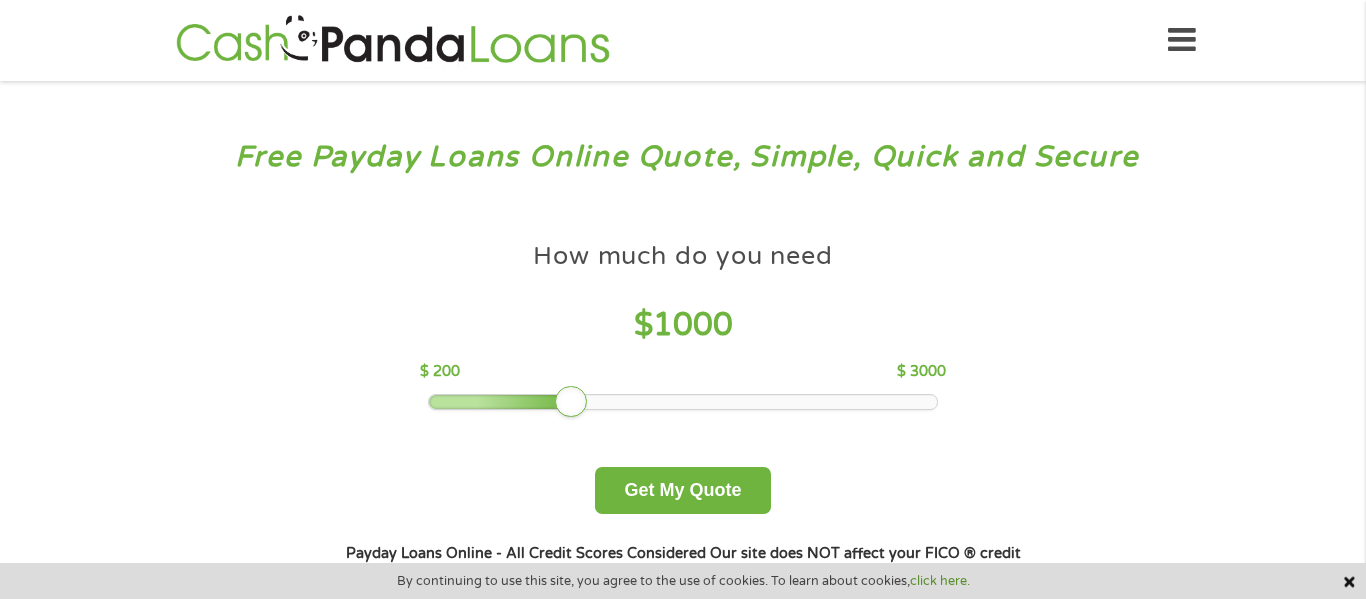 scroll, scrollTop: 0, scrollLeft: 0, axis: both 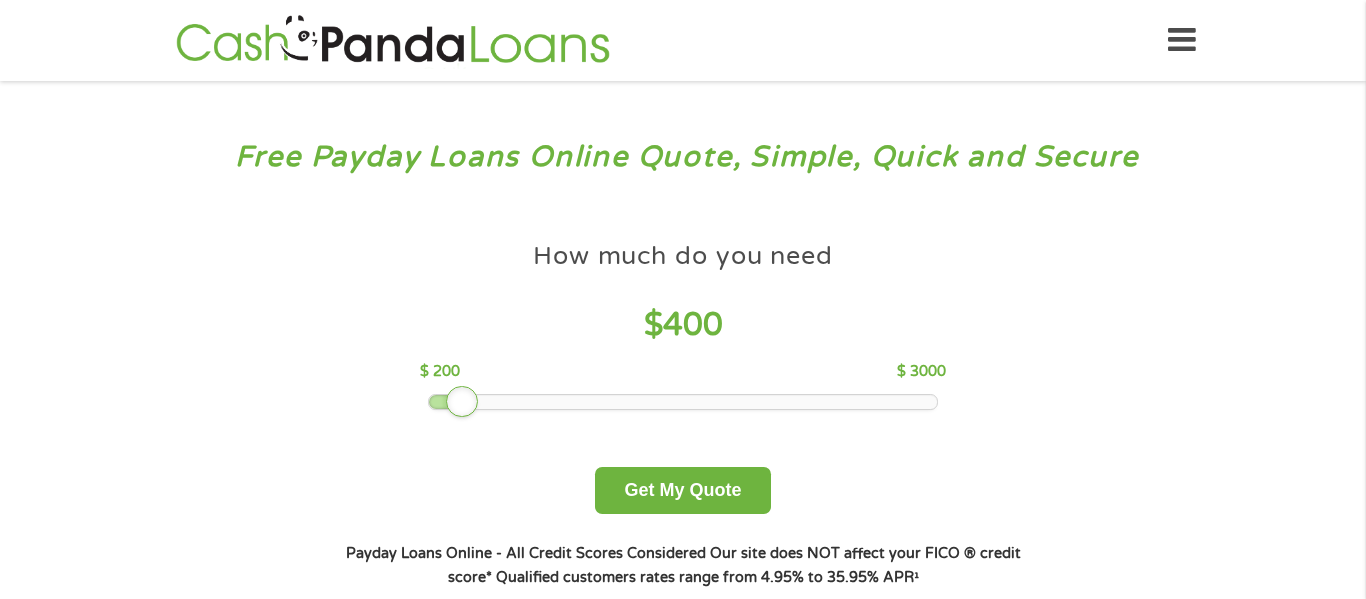 drag, startPoint x: 575, startPoint y: 400, endPoint x: 466, endPoint y: 408, distance: 109.29318 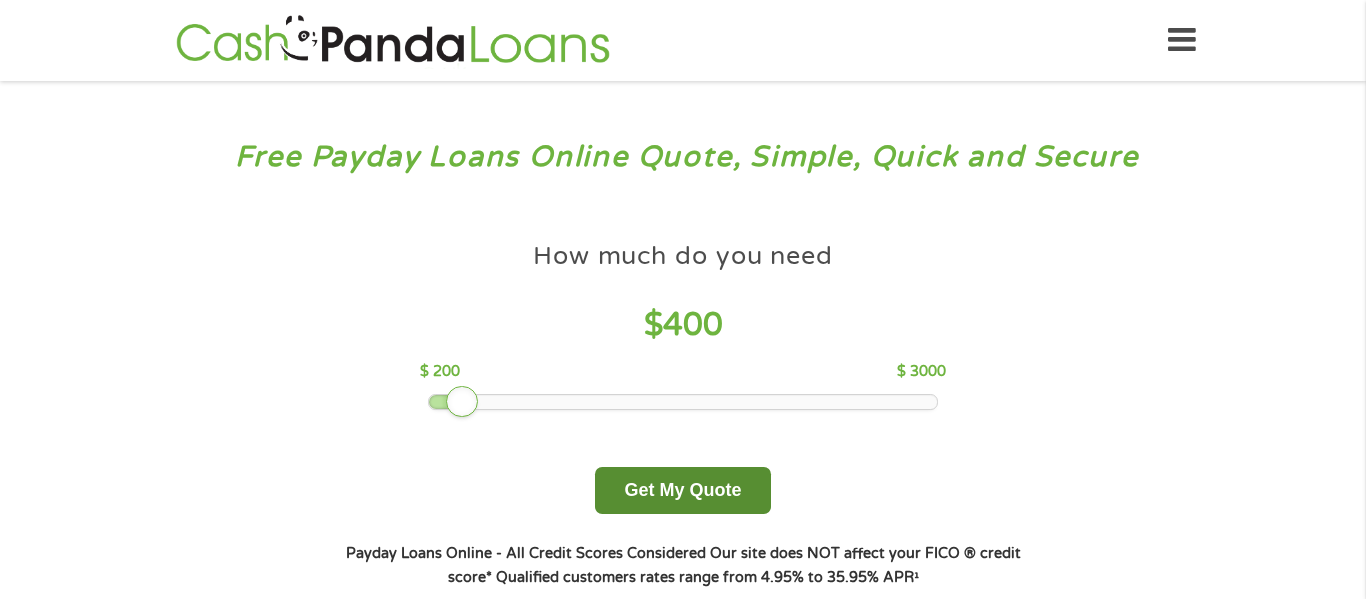 click on "Get My Quote" at bounding box center (682, 490) 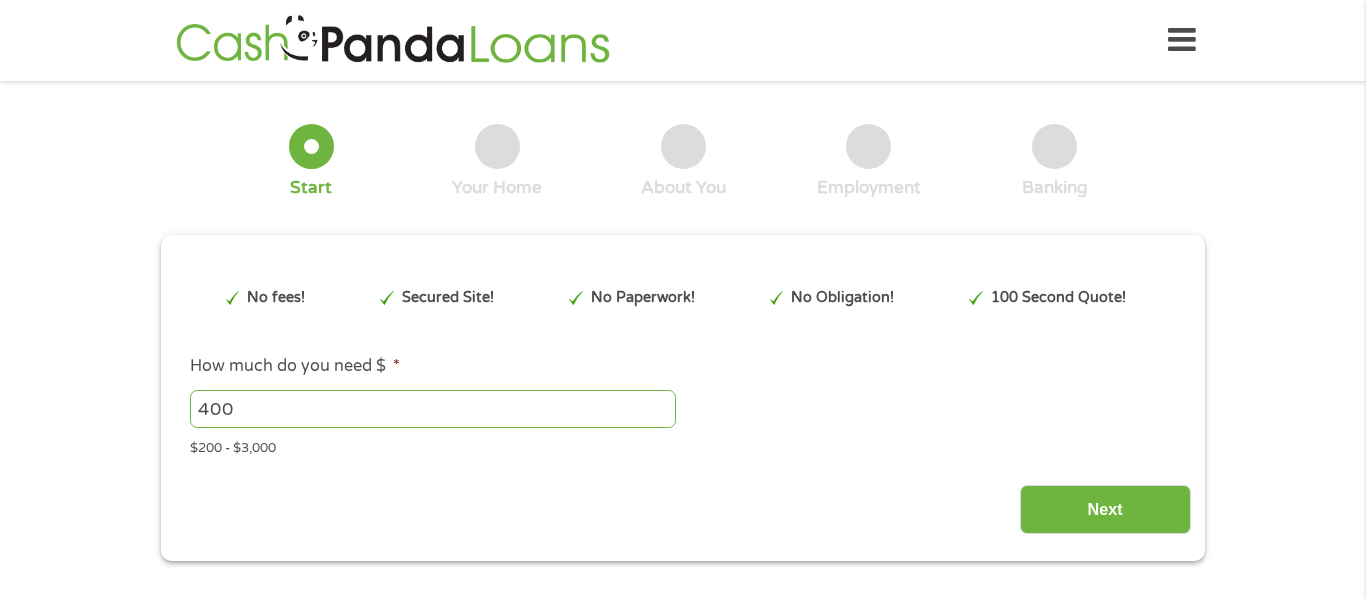 scroll, scrollTop: 0, scrollLeft: 0, axis: both 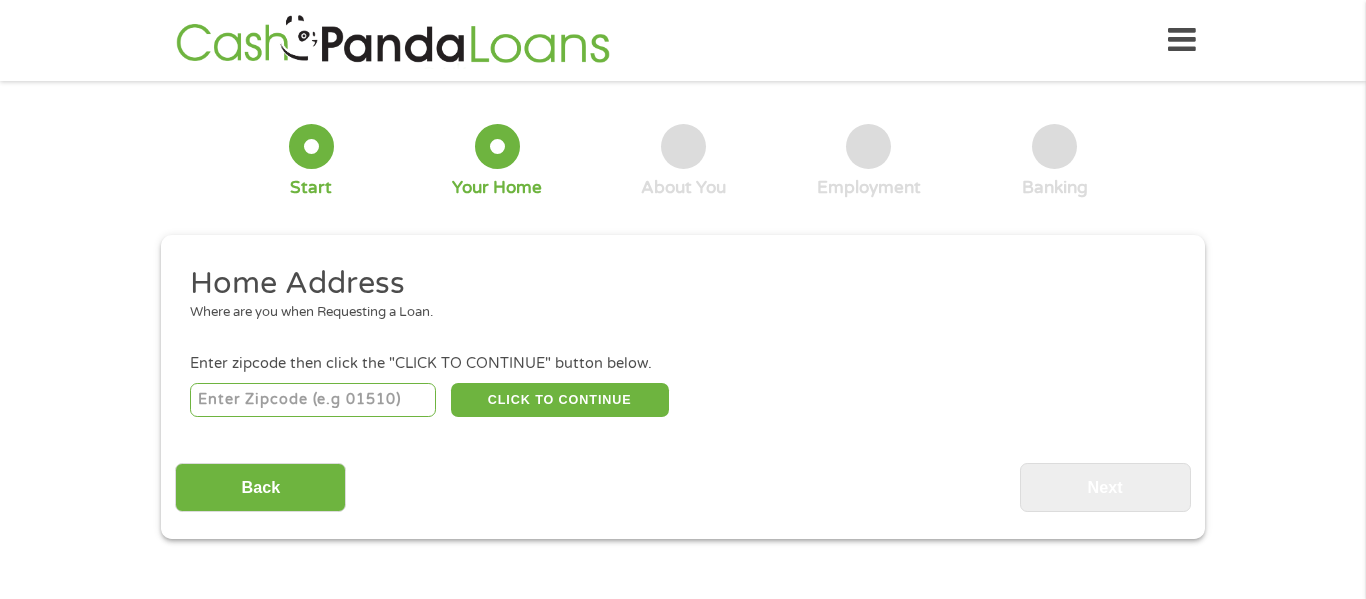 click at bounding box center (313, 400) 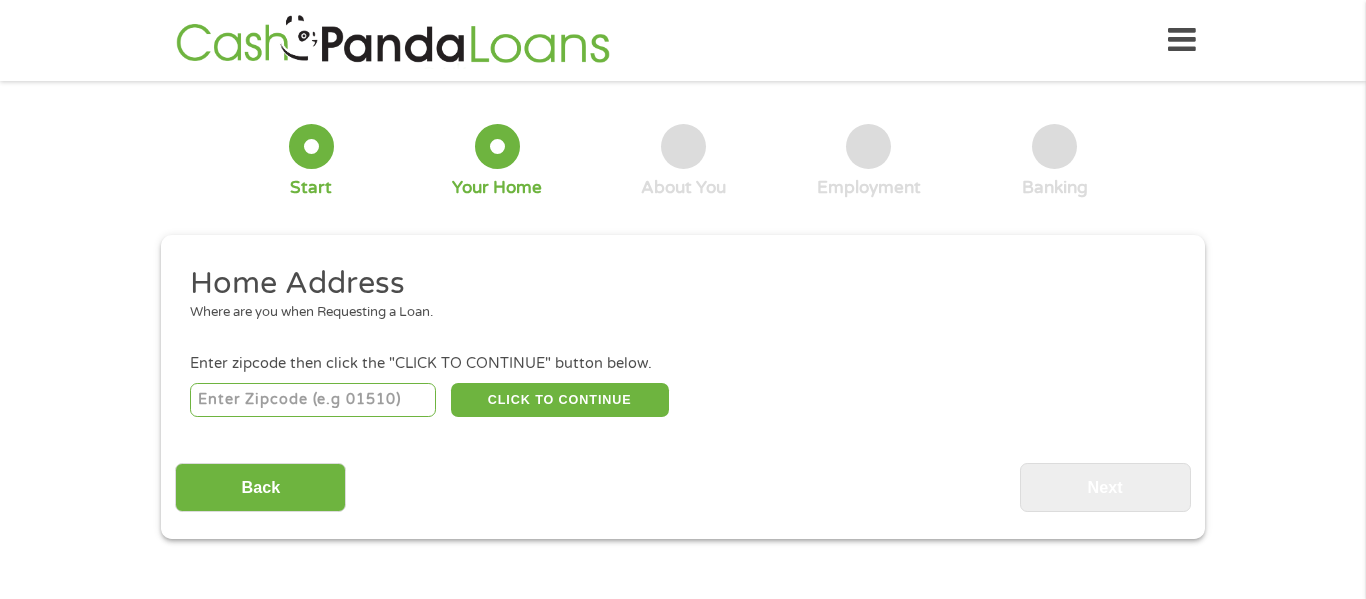 type on "[POSTAL_CODE]" 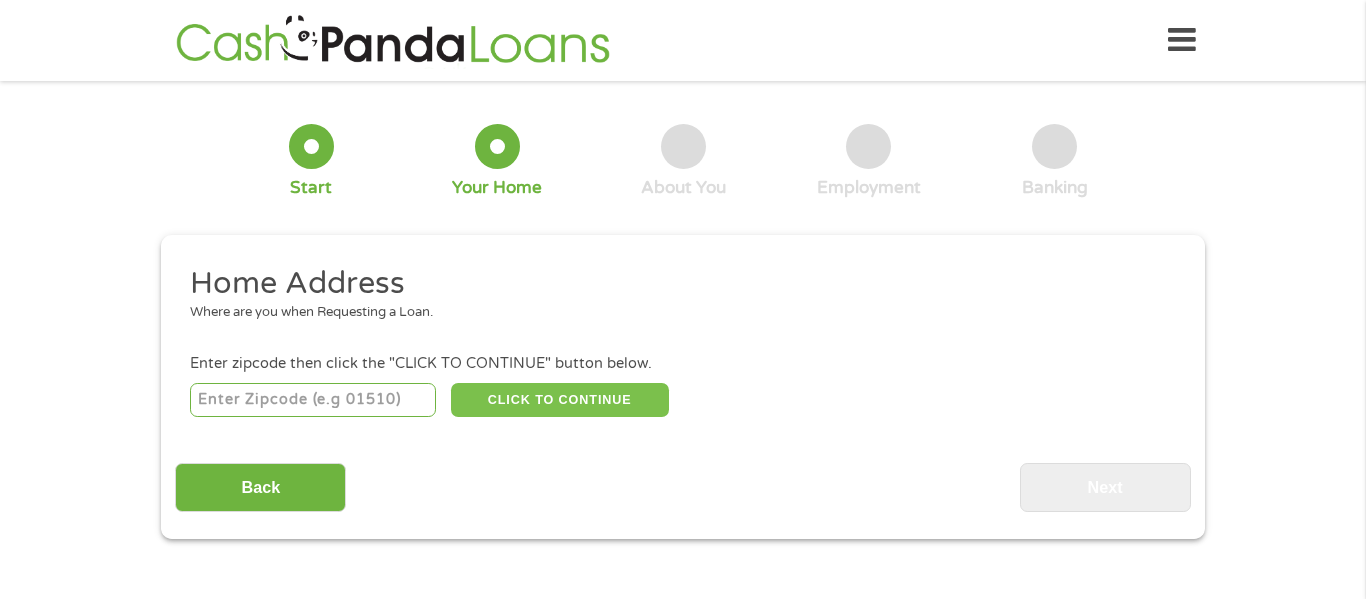 click on "CLICK TO CONTINUE" at bounding box center (560, 400) 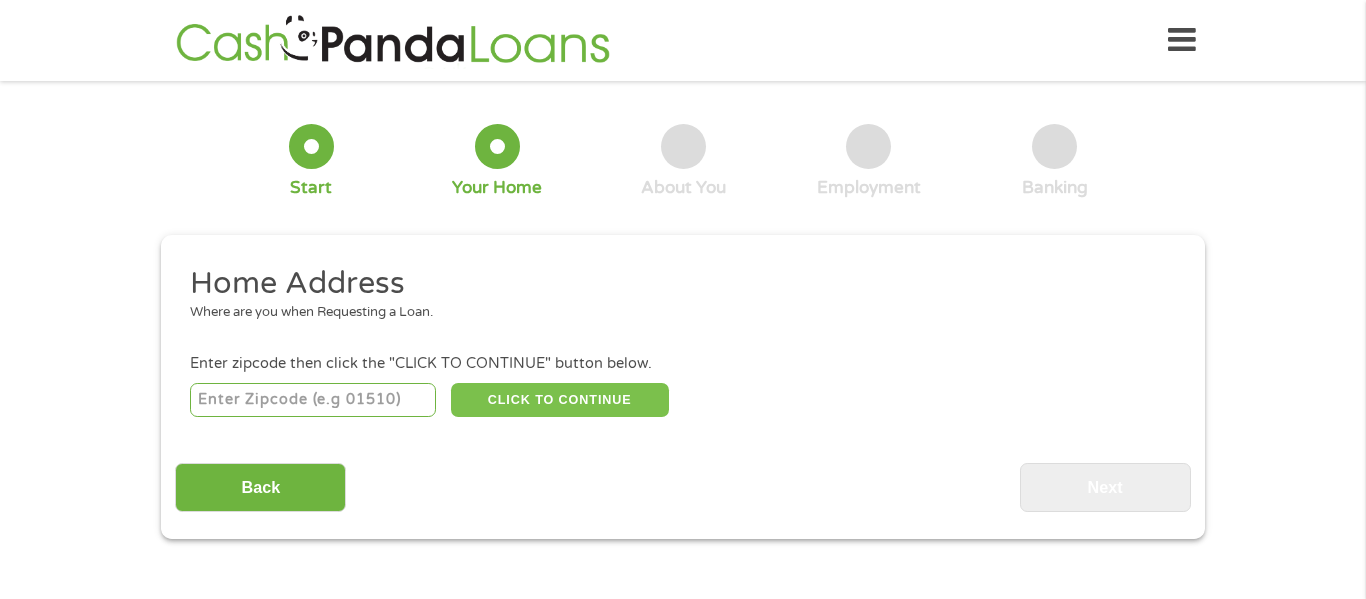 type on "[LAST]" 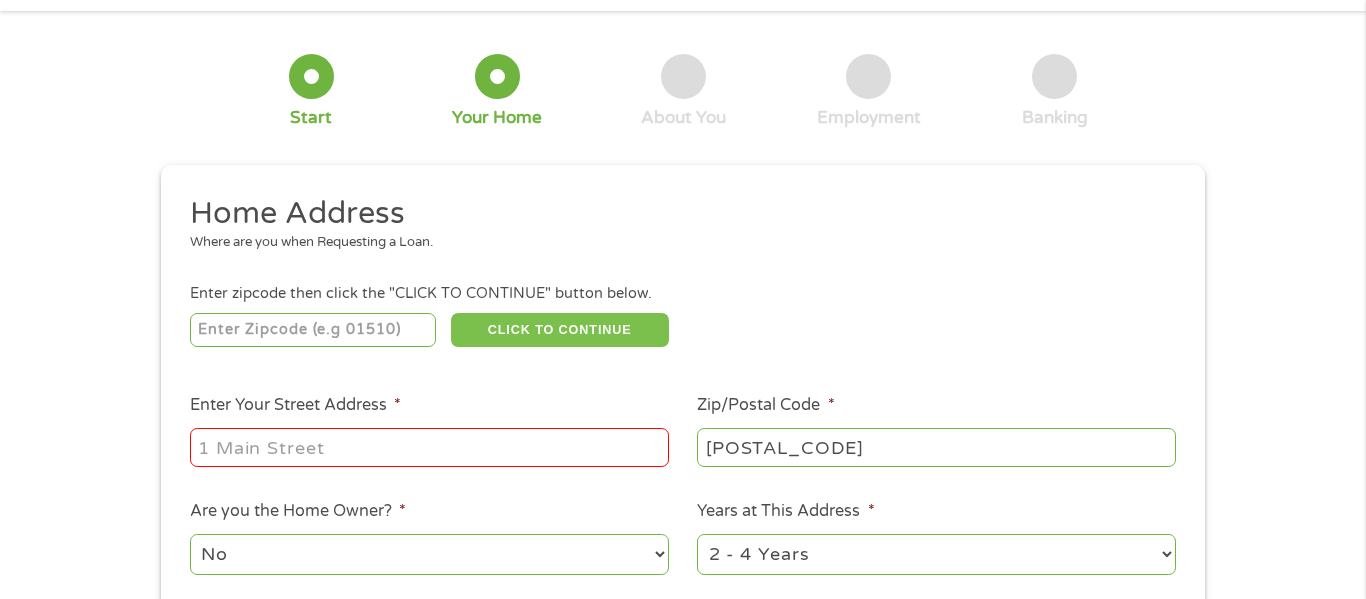 scroll, scrollTop: 113, scrollLeft: 0, axis: vertical 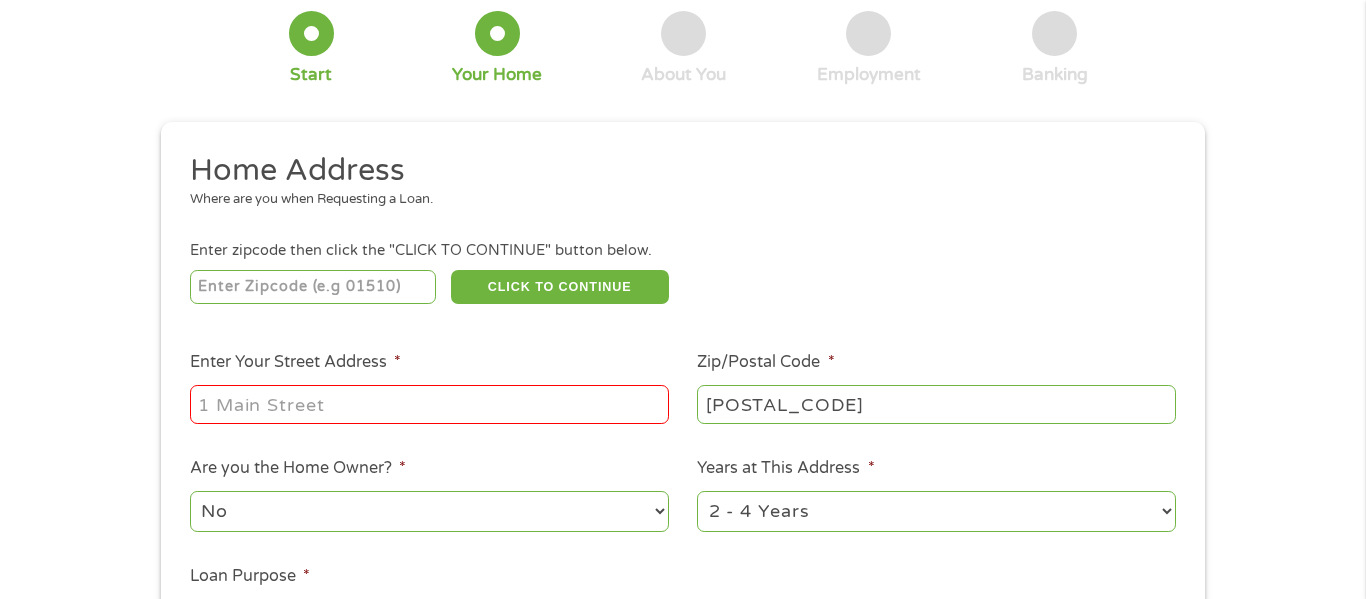 click on "Enter Your Street Address *" at bounding box center [429, 404] 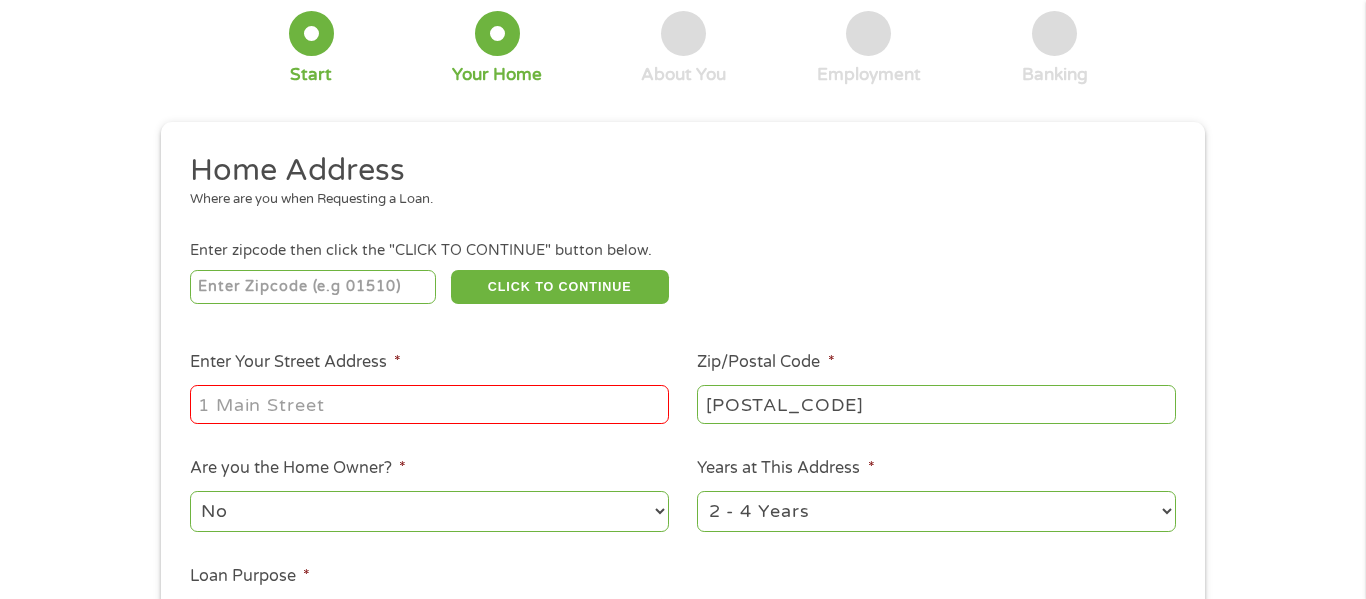 type on "[NUMBER] [STREET] St" 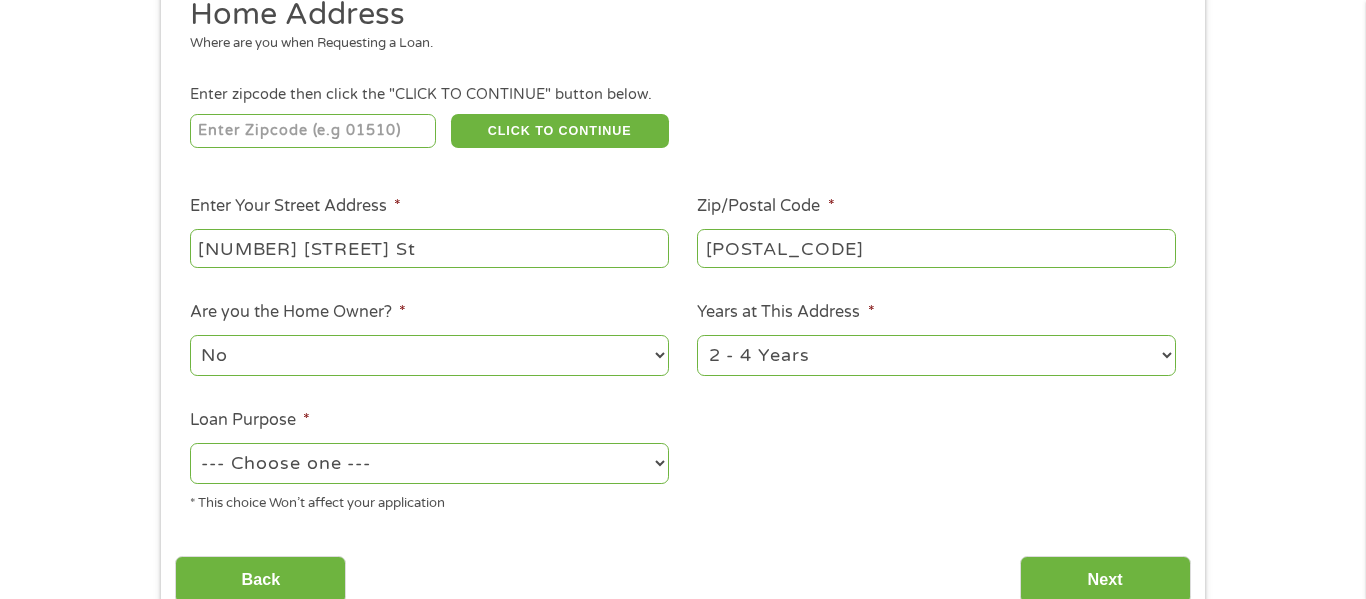 scroll, scrollTop: 272, scrollLeft: 0, axis: vertical 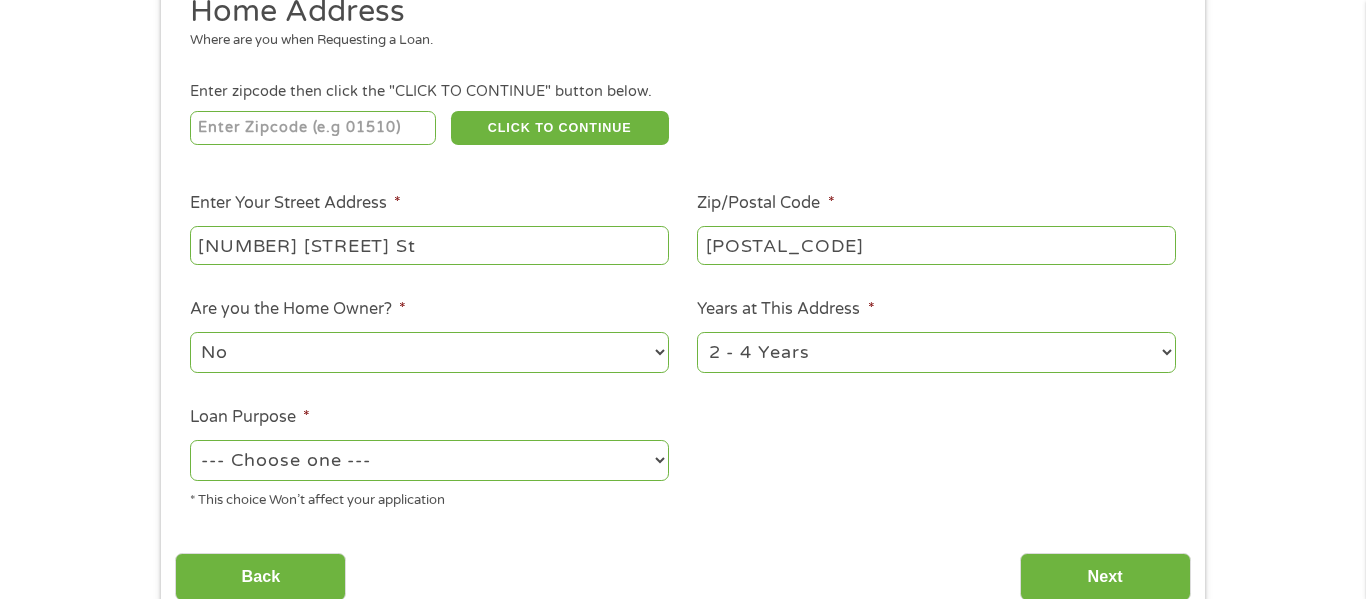 click on "1 Year or less 1 - 2 Years 2 - 4 Years Over 4 Years" at bounding box center [936, 352] 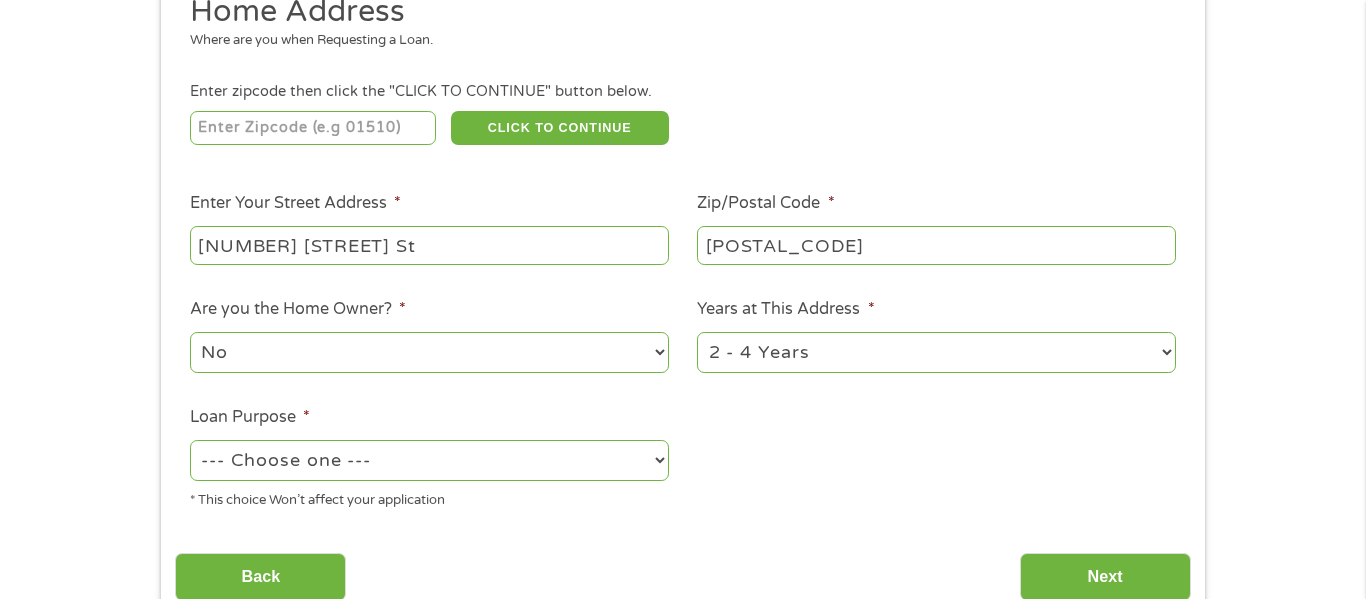 select on "60months" 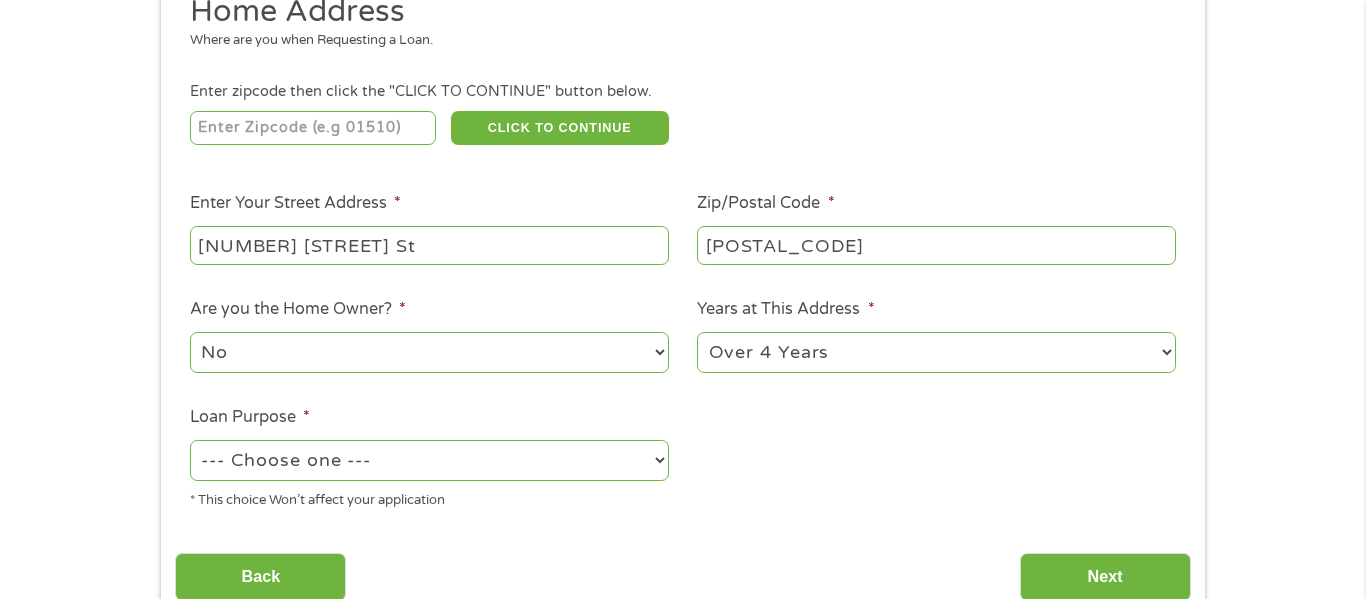click on "1 Year or less 1 - 2 Years 2 - 4 Years Over 4 Years" at bounding box center (936, 352) 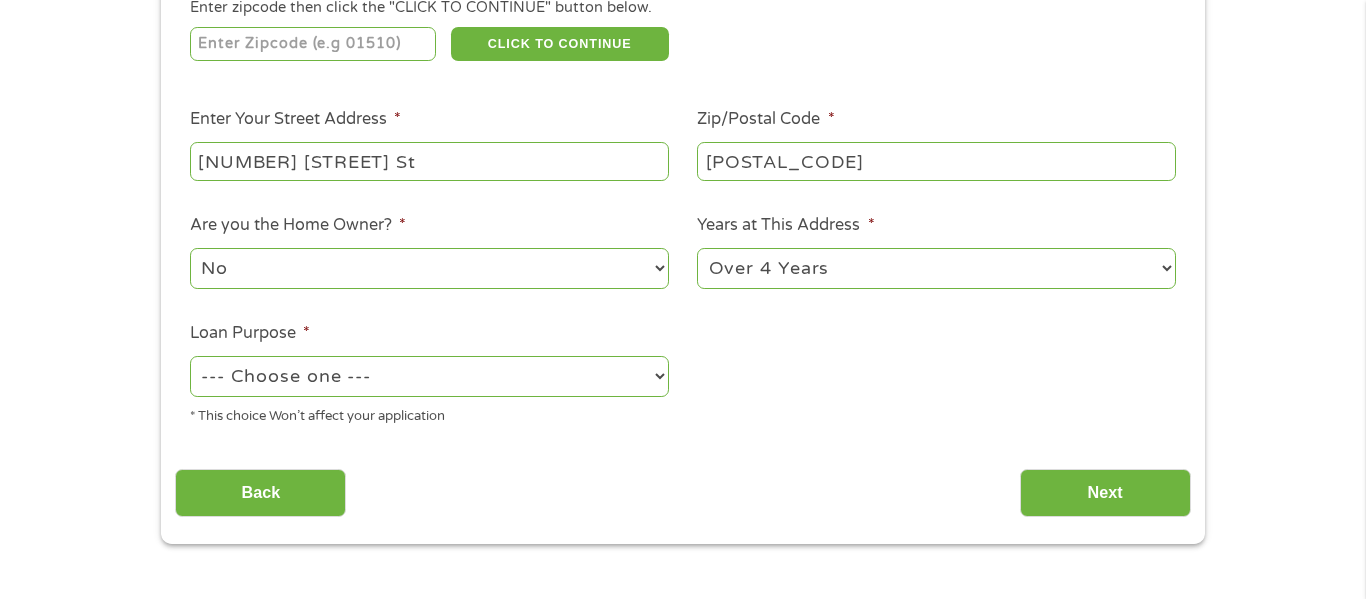 scroll, scrollTop: 370, scrollLeft: 0, axis: vertical 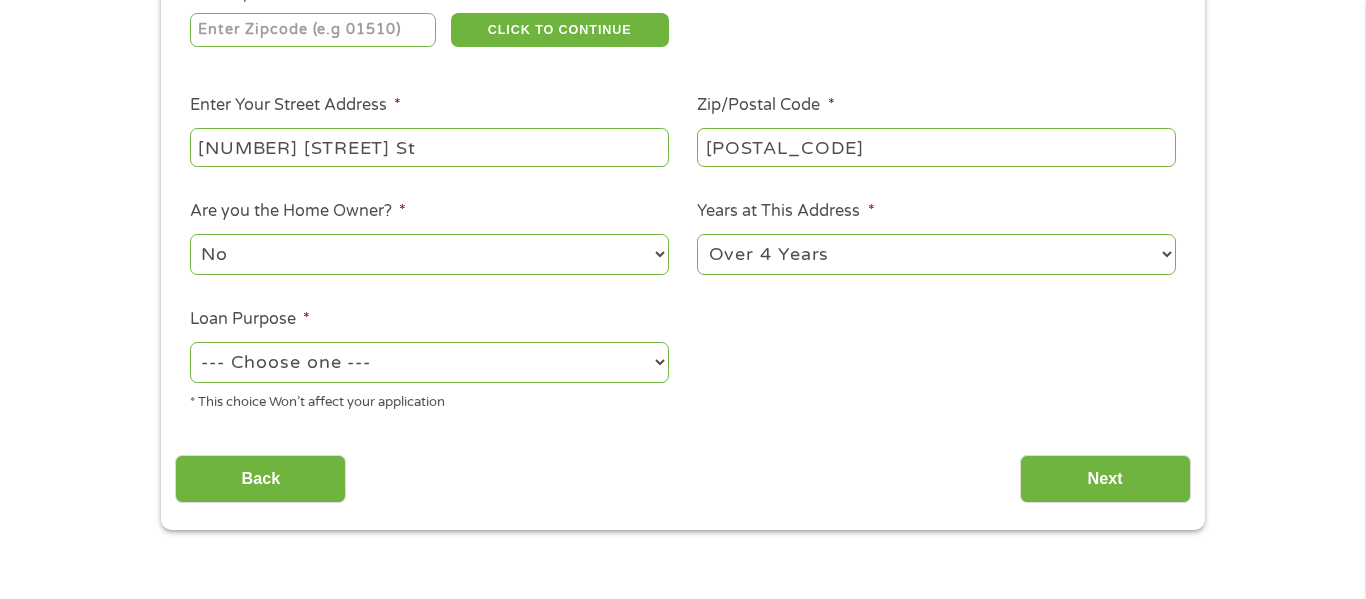 click on "--- Choose one --- Pay Bills Debt Consolidation Home Improvement Major Purchase Car Loan Short Term Cash Medical Expenses Other" at bounding box center [429, 362] 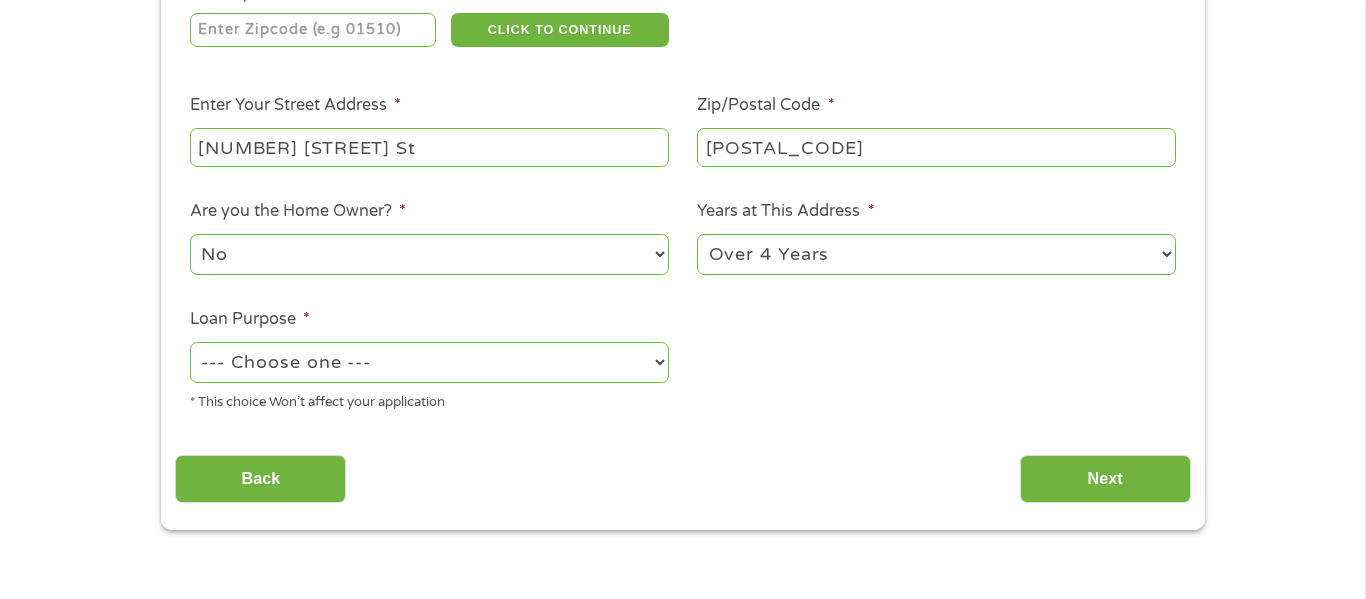 select on "medicalexpenses" 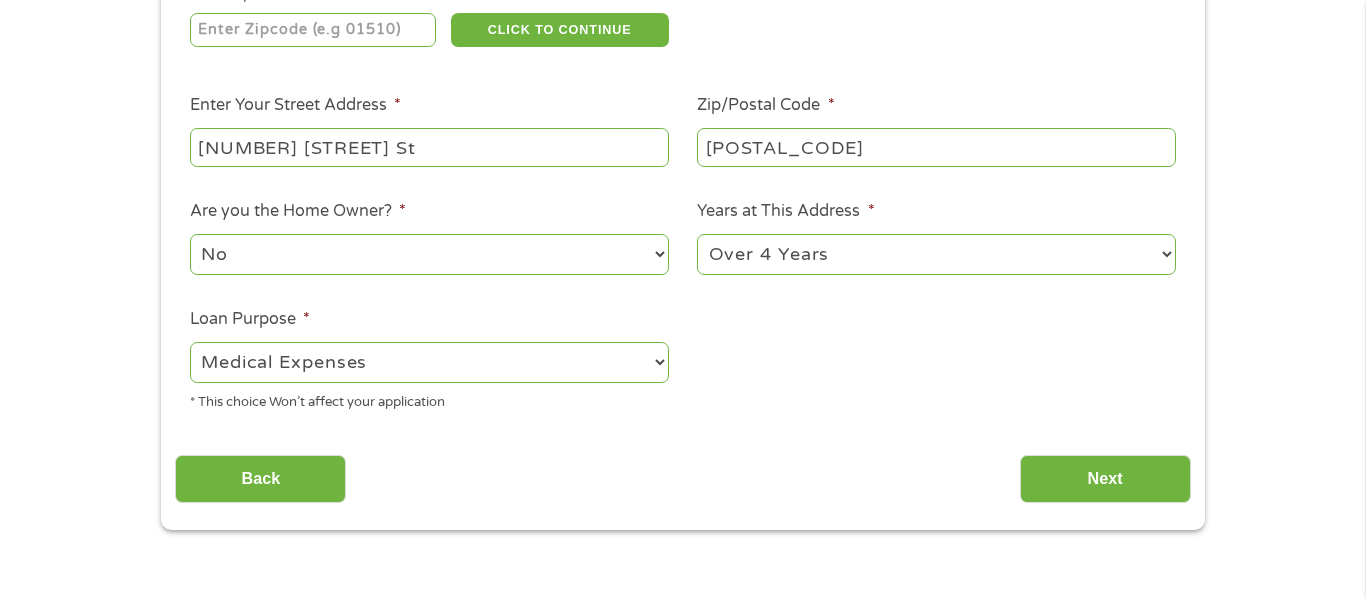 click on "--- Choose one --- Pay Bills Debt Consolidation Home Improvement Major Purchase Car Loan Short Term Cash Medical Expenses Other" at bounding box center (429, 362) 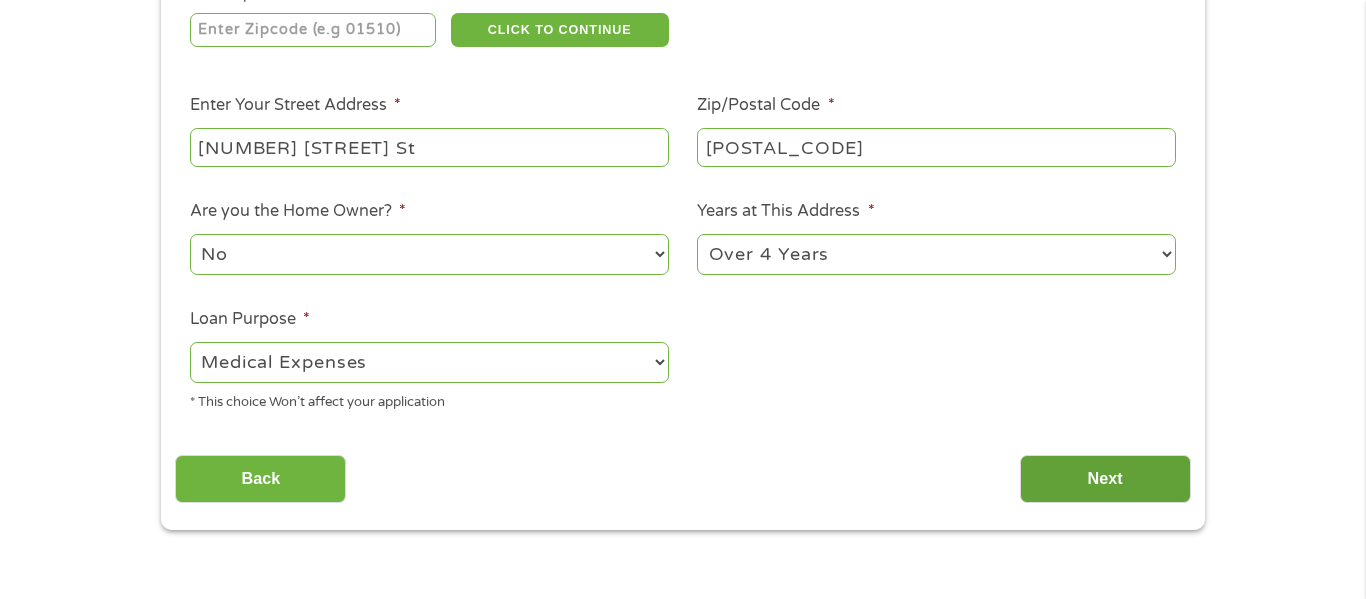 click on "Next" at bounding box center [1105, 479] 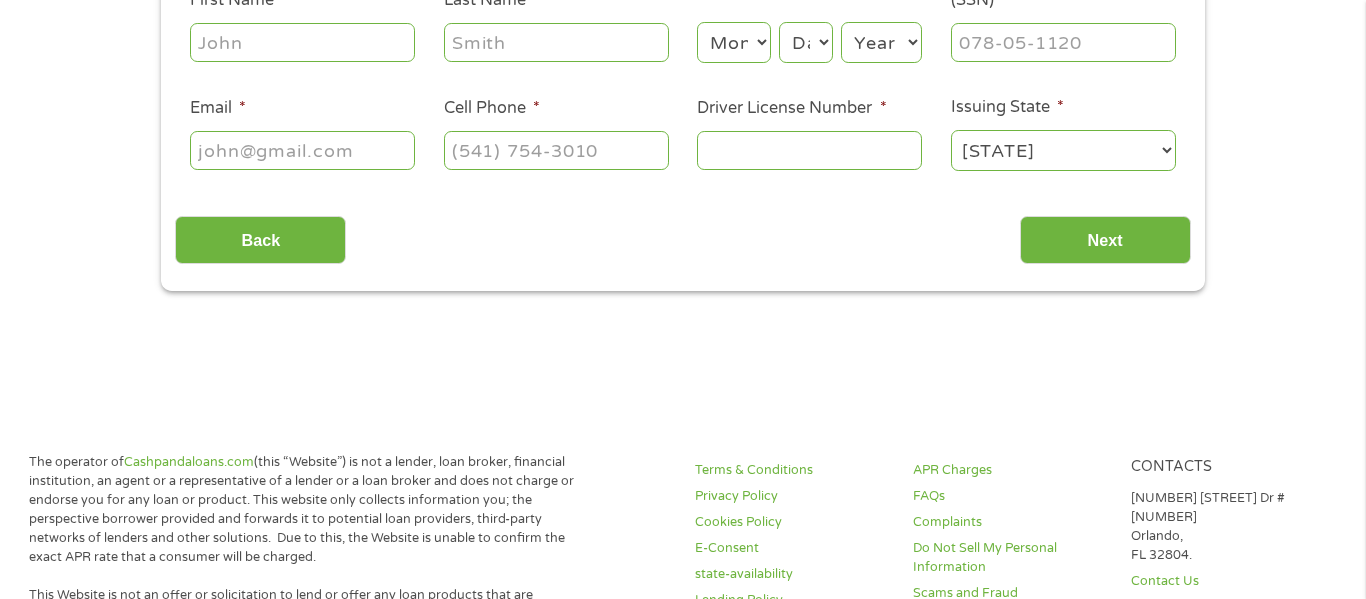 scroll, scrollTop: 8, scrollLeft: 8, axis: both 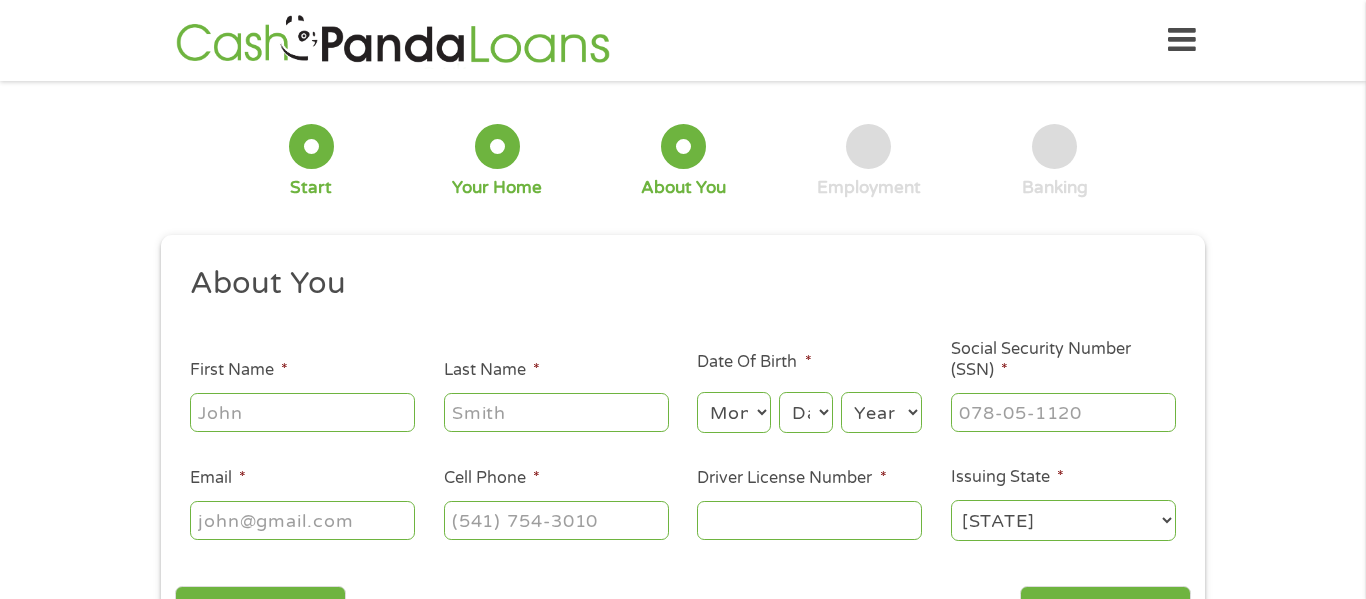 click on "First Name *" at bounding box center [302, 412] 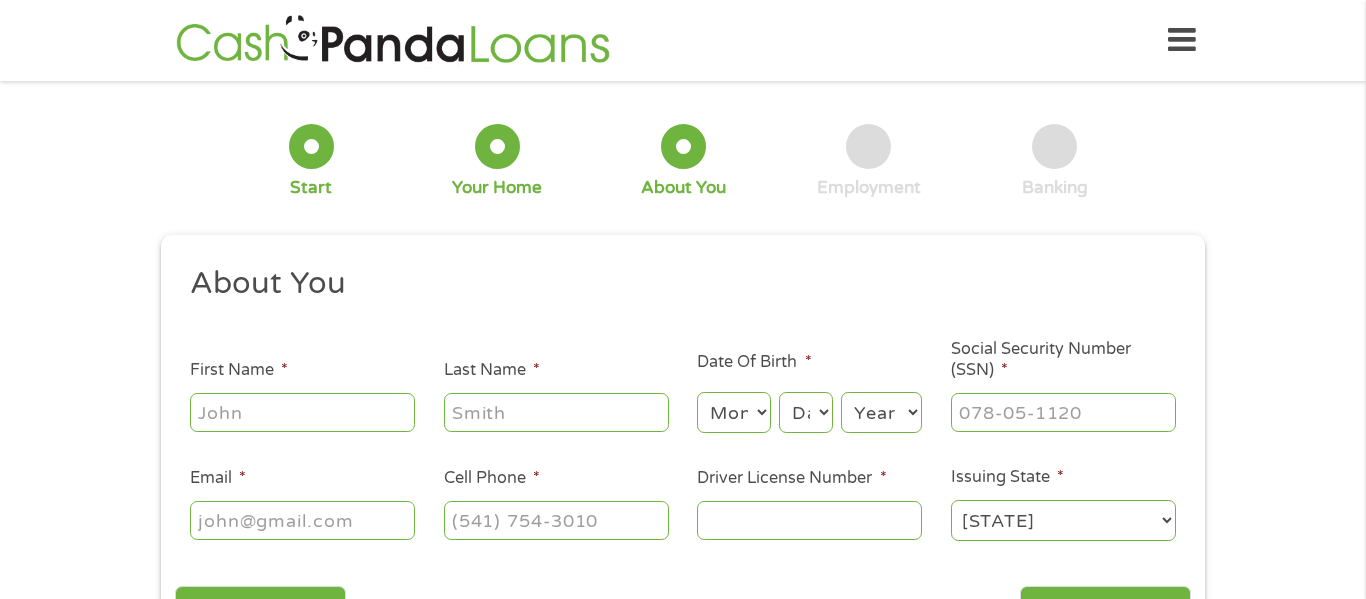 type on "[FIRST]" 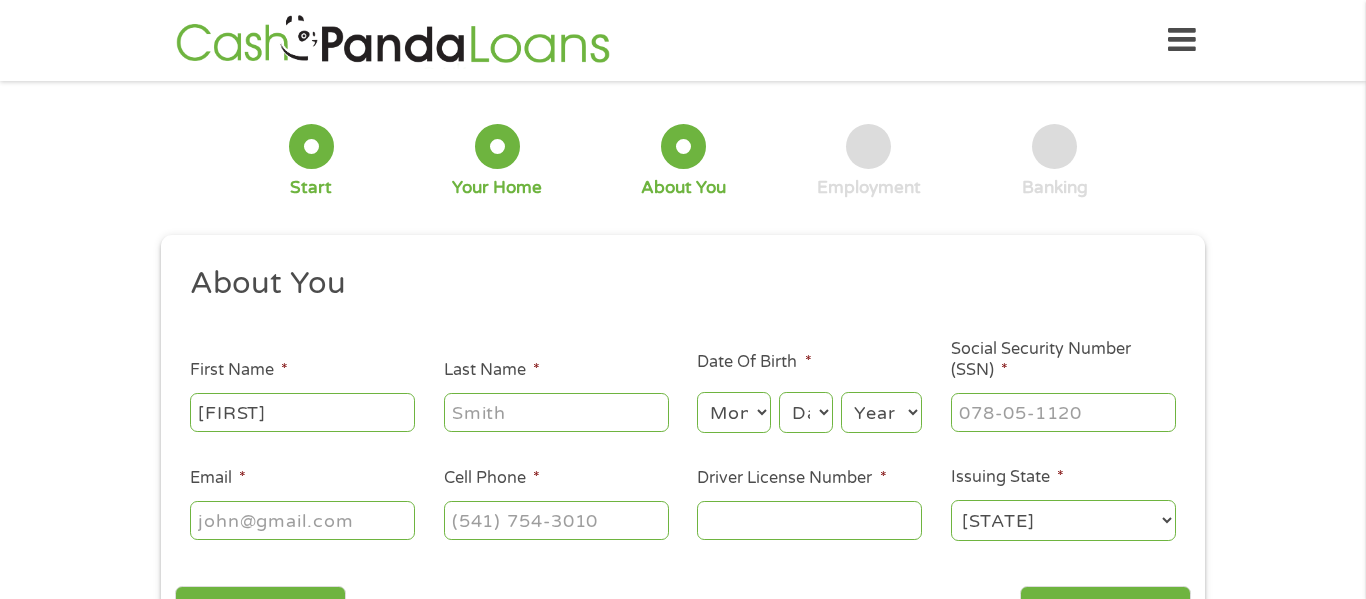 type on "[LAST]" 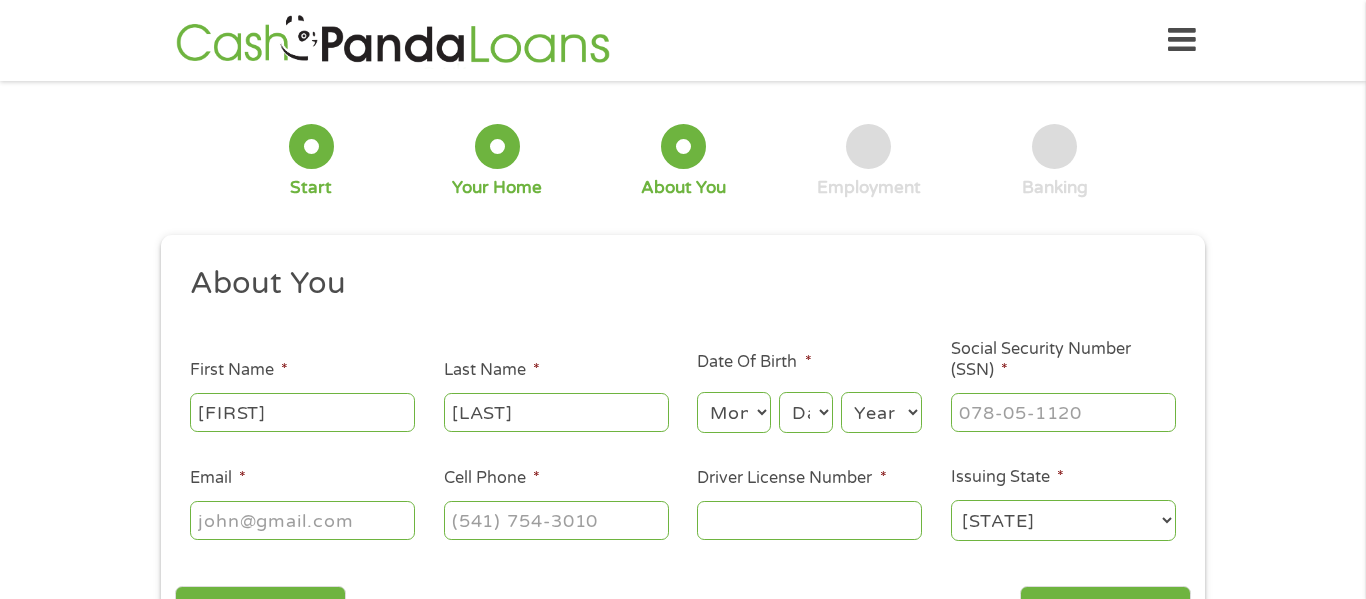 type on "[USERNAME]@[EXAMPLE].COM" 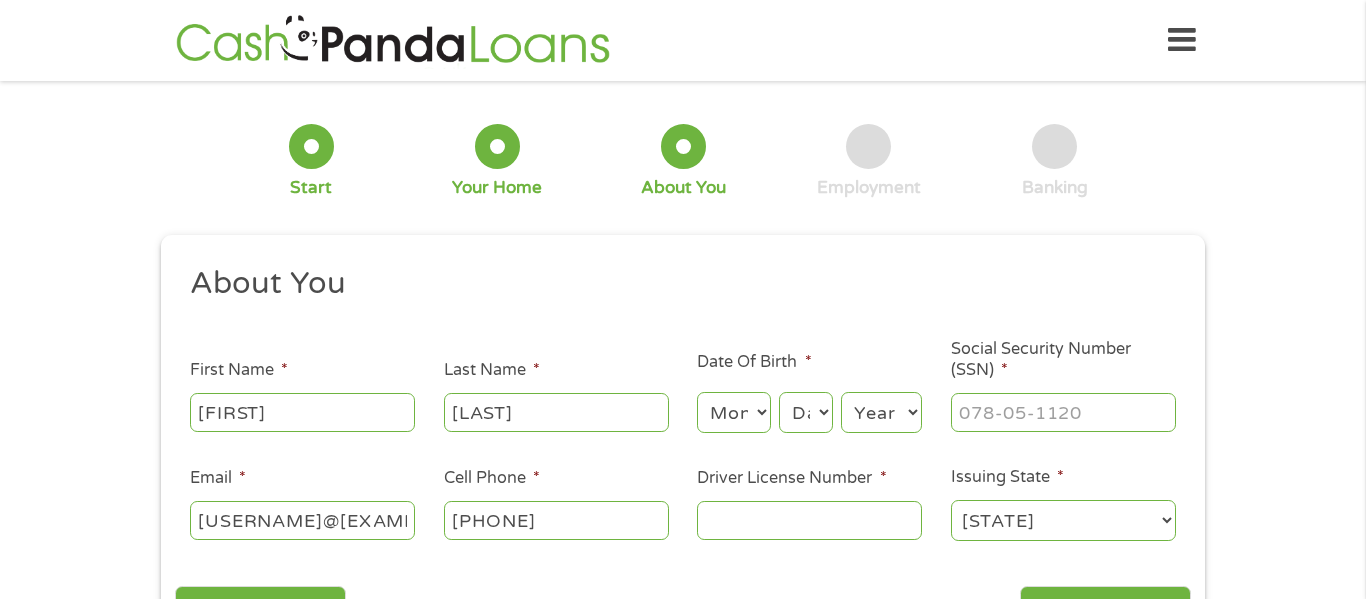 type on "[PHONE]" 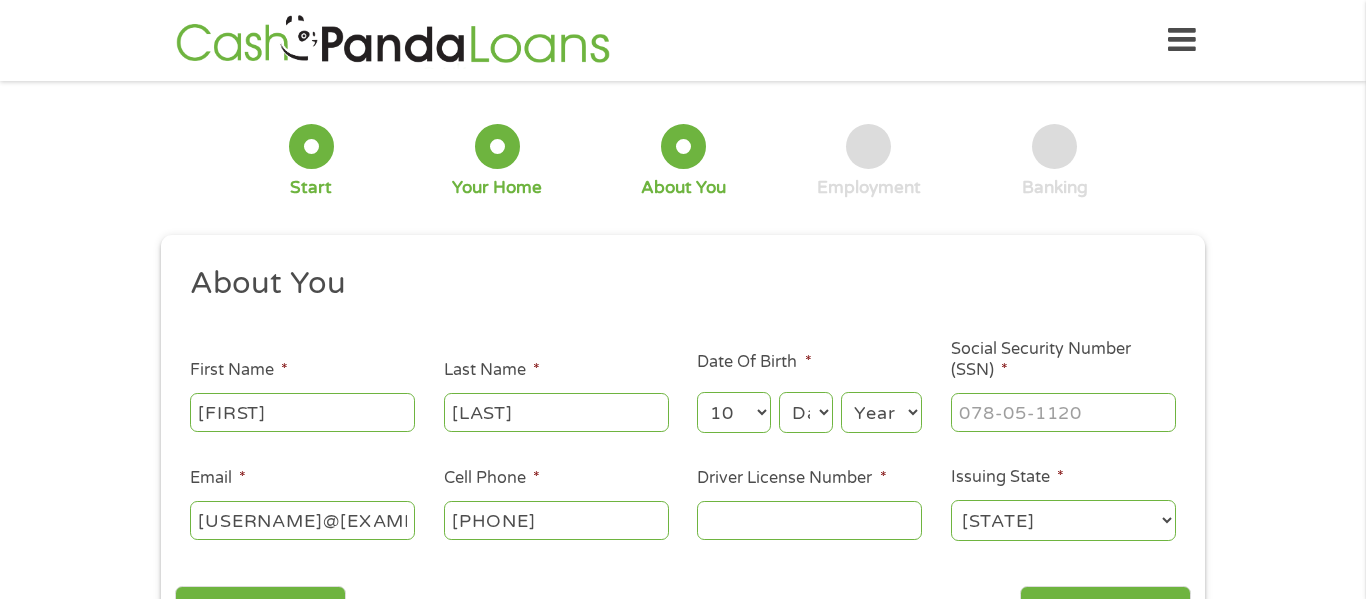 click on "Month 1 2 3 4 5 6 7 8 9 10 11 12" at bounding box center (733, 412) 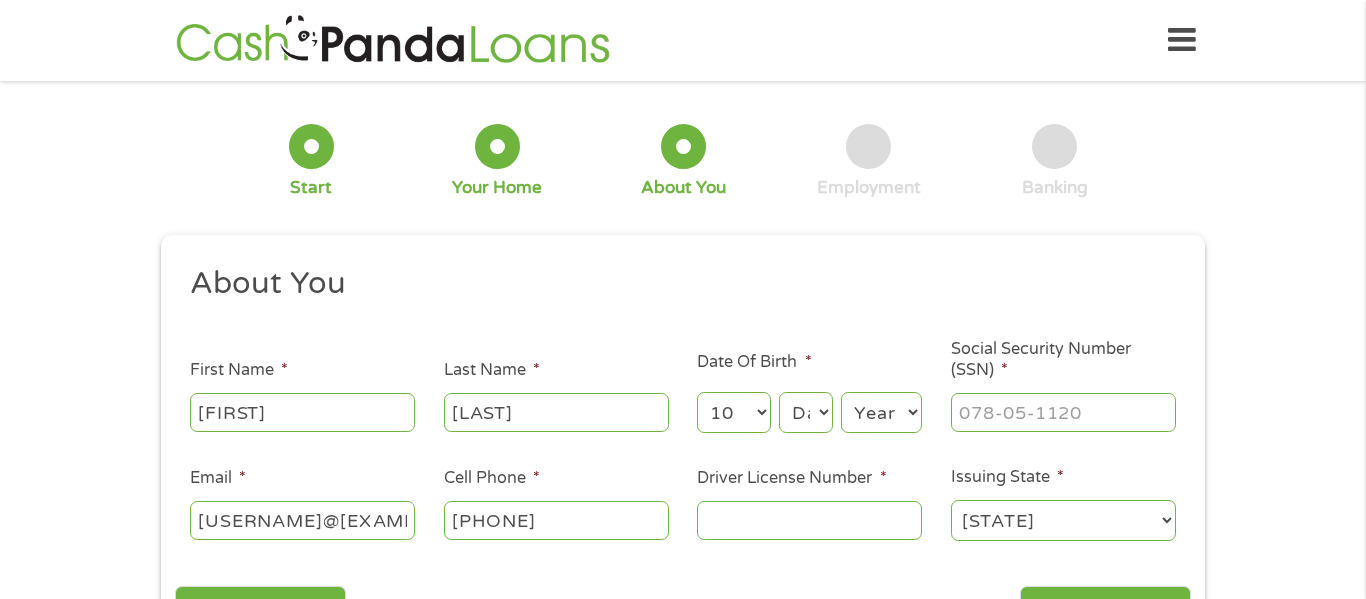 select on "16" 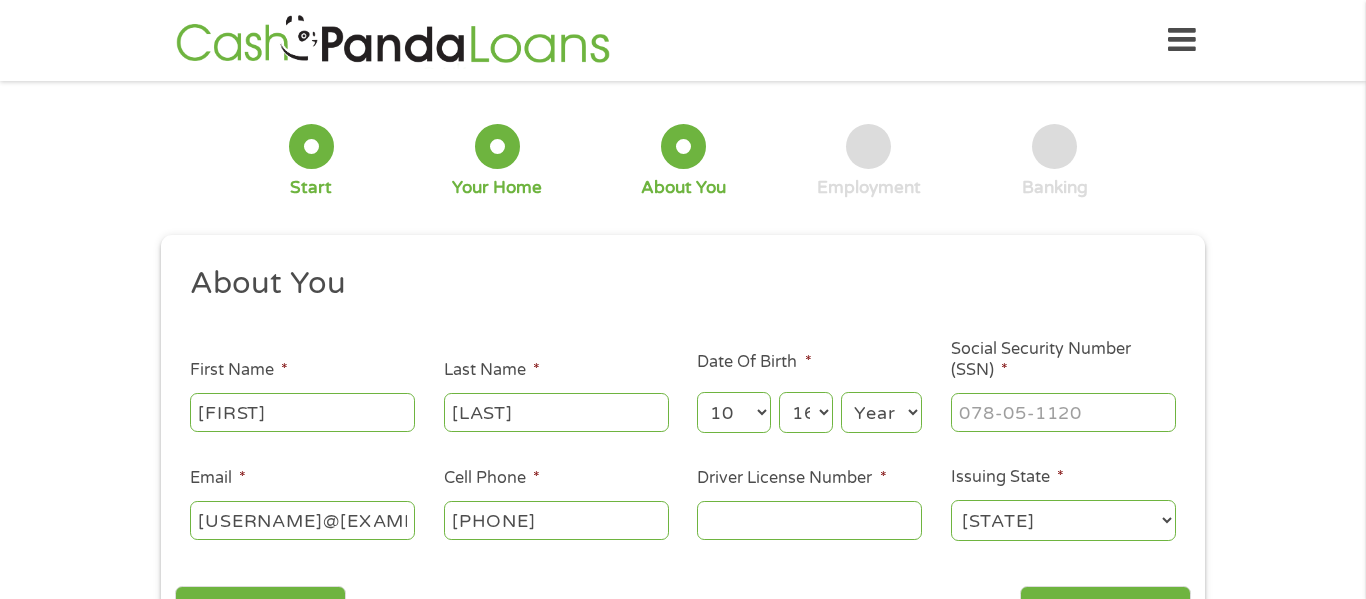 click on "Day 1 2 3 4 5 6 7 8 9 10 11 12 13 14 15 16 17 18 19 20 21 22 23 24 25 26 27 28 29 30 31" at bounding box center (806, 412) 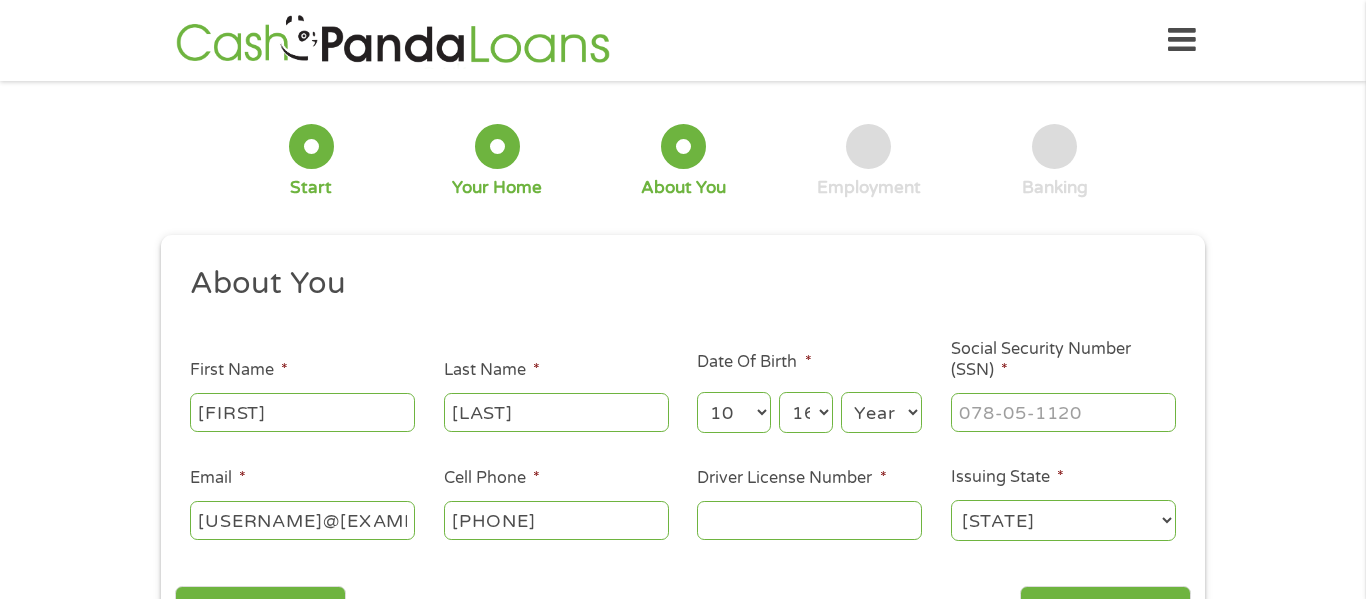 click on "Year 2007 2006 2005 2004 2003 2002 2001 2000 1999 1998 1997 1996 1995 1994 1993 1992 1991 1990 1989 1988 1987 1986 1985 1984 1983 1982 1981 1980 1979 1978 1977 1976 1975 1974 1973 1972 1971 1970 1969 1968 1967 1966 1965 1964 1963 1962 1961 1960 1959 1958 1957 1956 1955 1954 1953 1952 1951 1950 1949 1948 1947 1946 1945 1944 1943 1942 1941 1940 1939 1938 1937 1936 1935 1934 1933 1932 1931 1930 1929 1928 1927 1926 1925 1924 1923 1922 1921 1920" at bounding box center (881, 412) 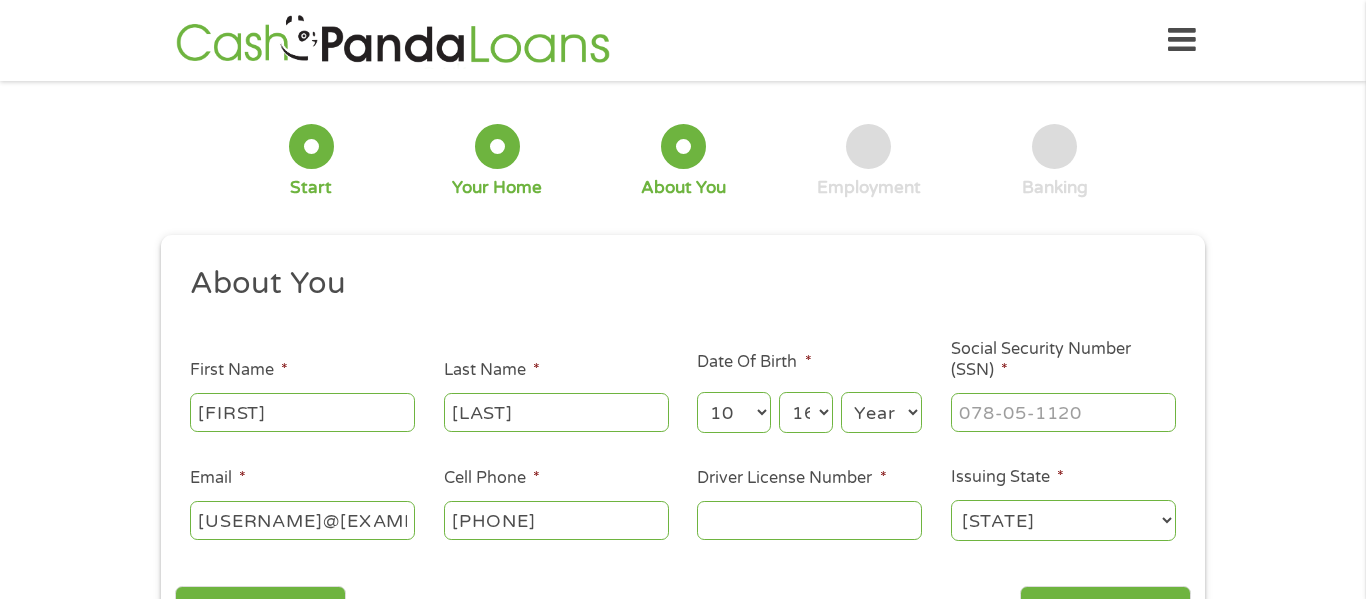 select on "1956" 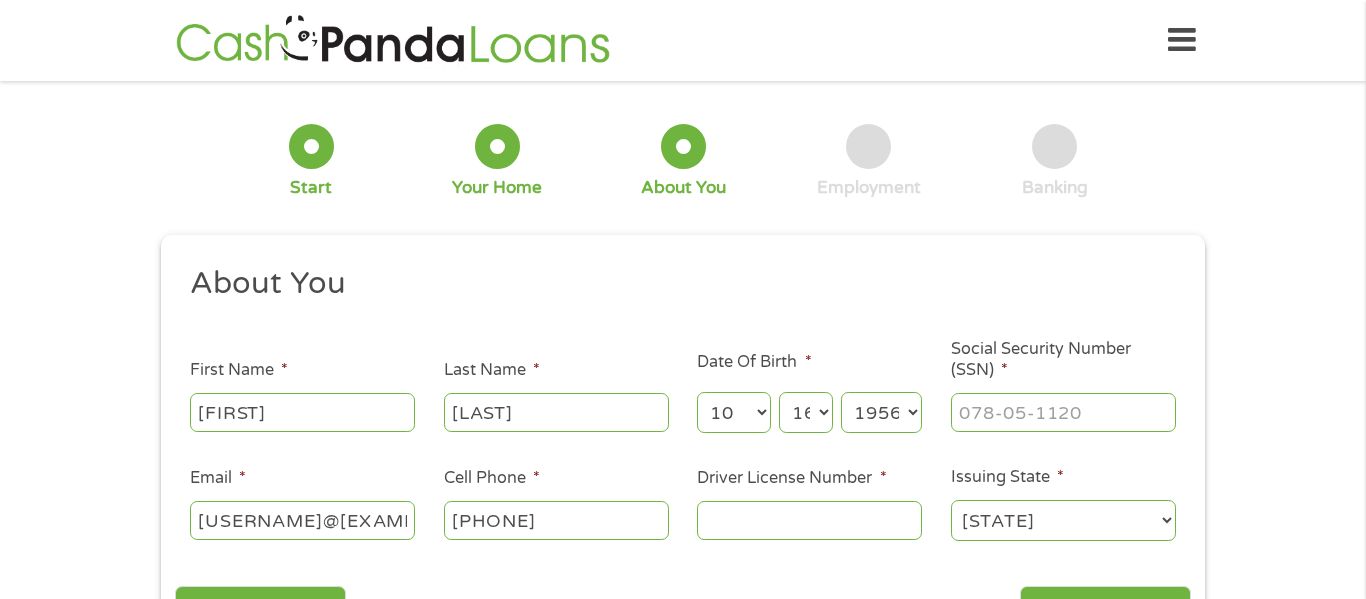 click on "Year 2007 2006 2005 2004 2003 2002 2001 2000 1999 1998 1997 1996 1995 1994 1993 1992 1991 1990 1989 1988 1987 1986 1985 1984 1983 1982 1981 1980 1979 1978 1977 1976 1975 1974 1973 1972 1971 1970 1969 1968 1967 1966 1965 1964 1963 1962 1961 1960 1959 1958 1957 1956 1955 1954 1953 1952 1951 1950 1949 1948 1947 1946 1945 1944 1943 1942 1941 1940 1939 1938 1937 1936 1935 1934 1933 1932 1931 1930 1929 1928 1927 1926 1925 1924 1923 1922 1921 1920" at bounding box center [881, 412] 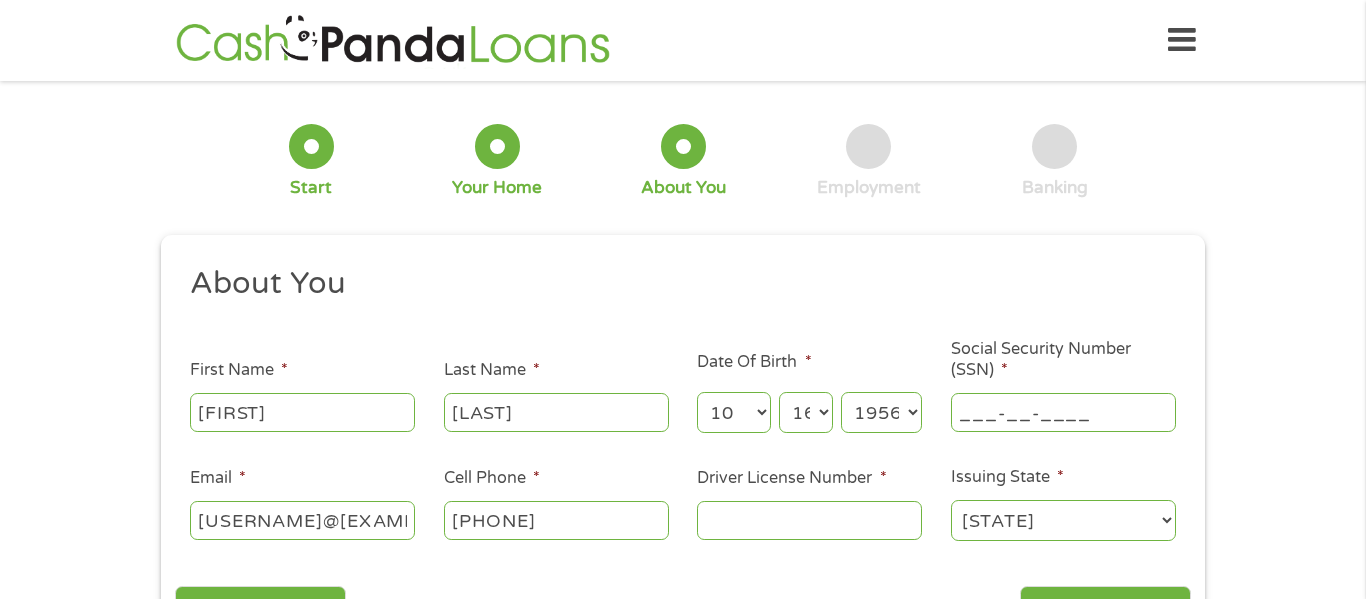 click on "___-__-____" at bounding box center (1063, 412) 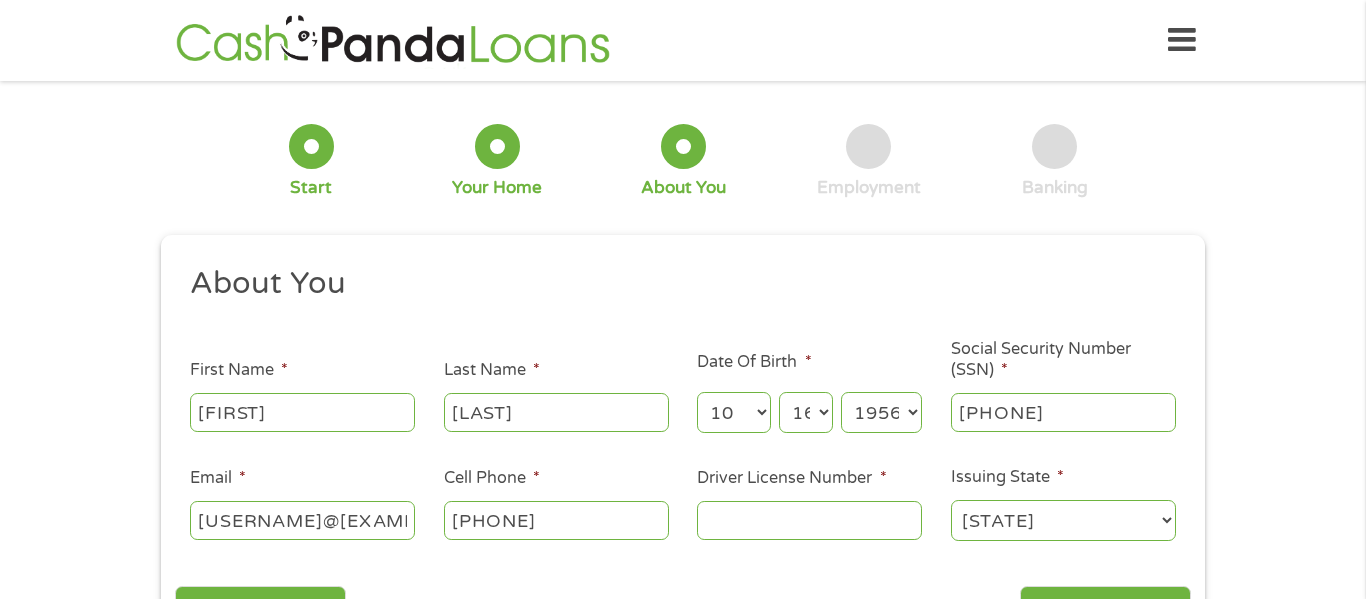 type on "[PHONE]" 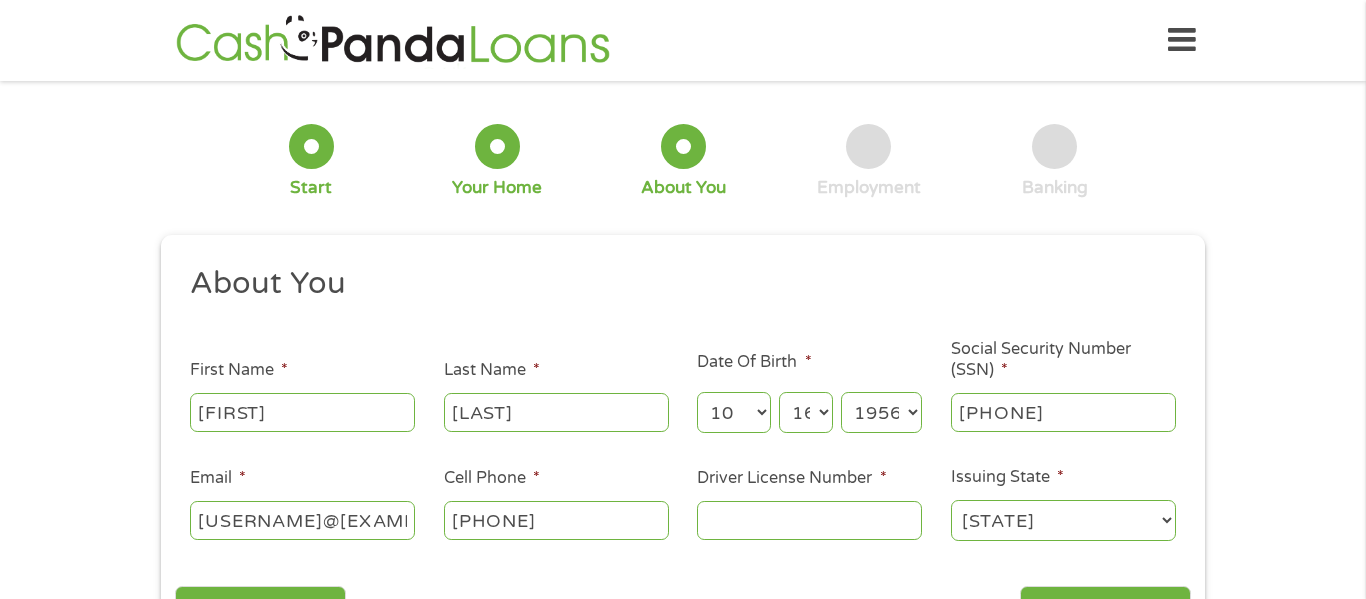 click on "[PHONE]" at bounding box center [556, 520] 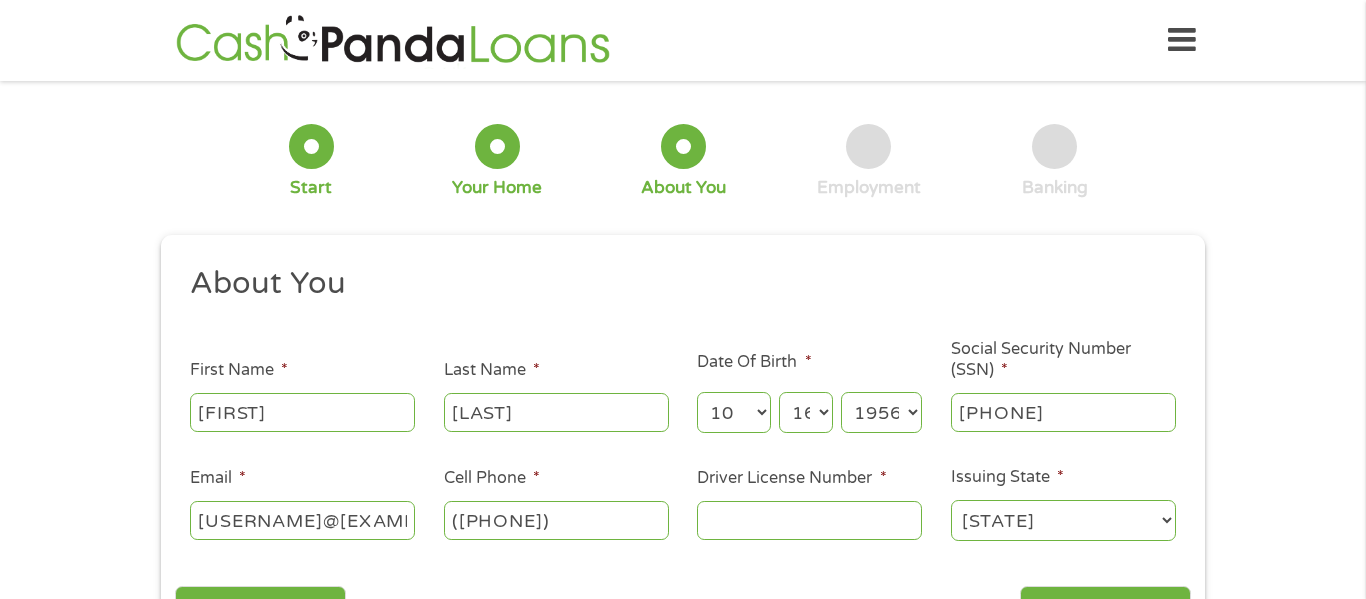 type on "[PHONE]" 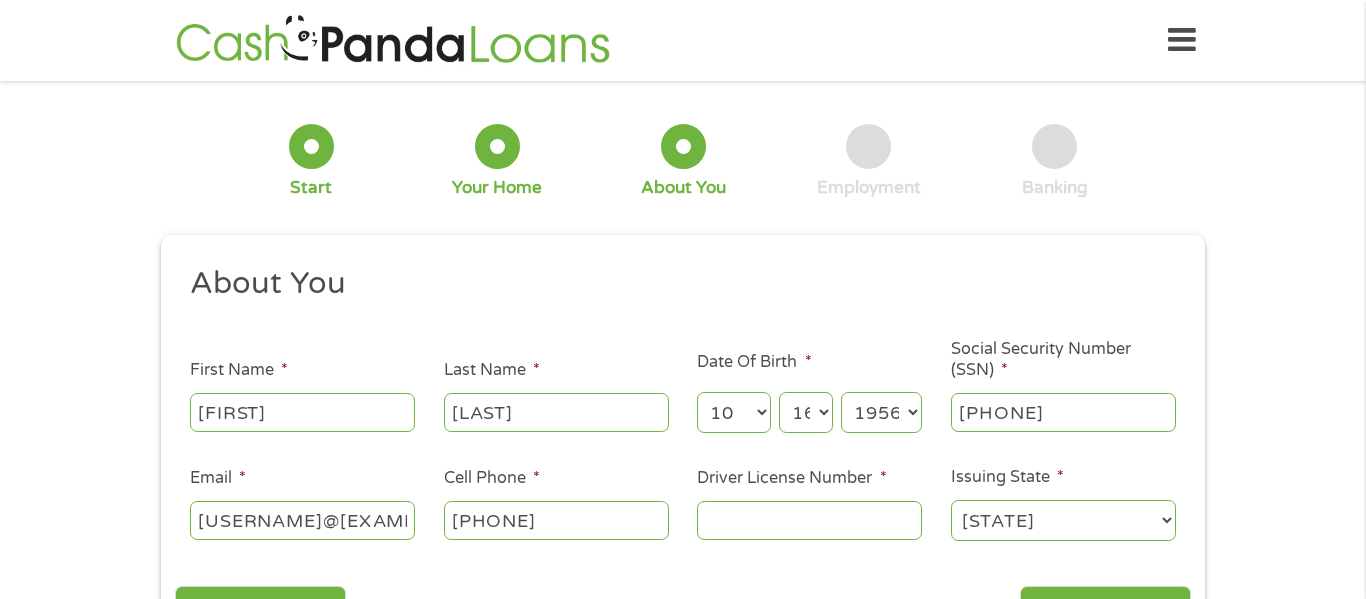 click on "Driver License Number *" at bounding box center [809, 520] 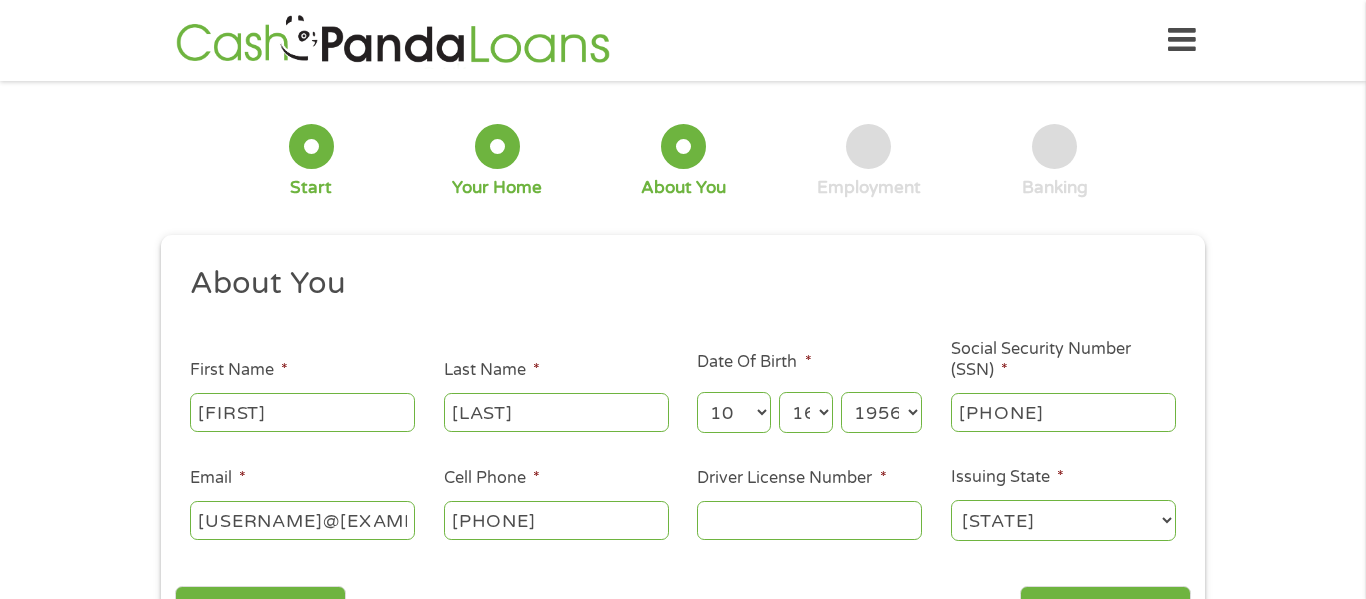 click on "Driver License Number *" at bounding box center (809, 520) 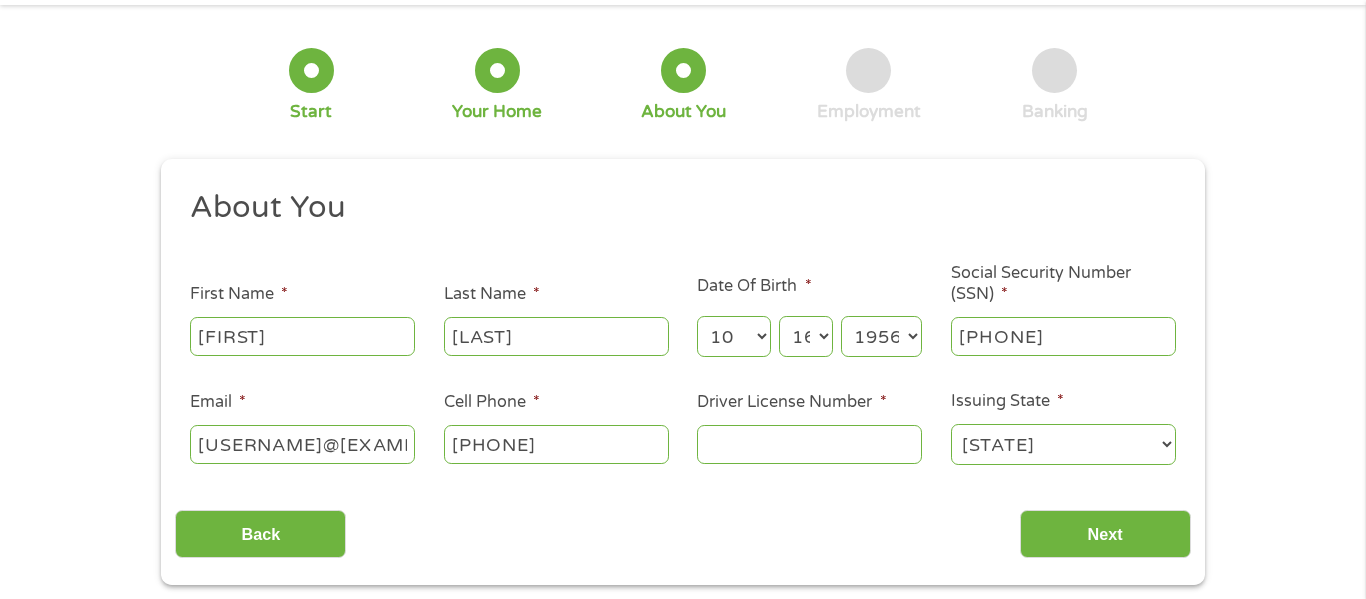 scroll, scrollTop: 119, scrollLeft: 0, axis: vertical 